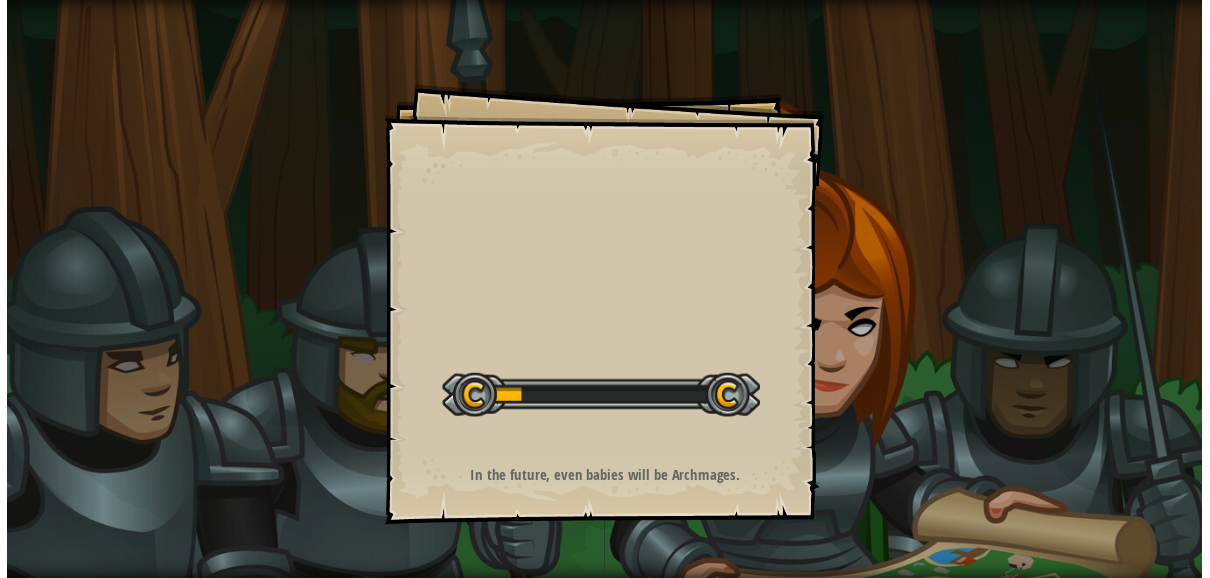 scroll, scrollTop: 0, scrollLeft: 0, axis: both 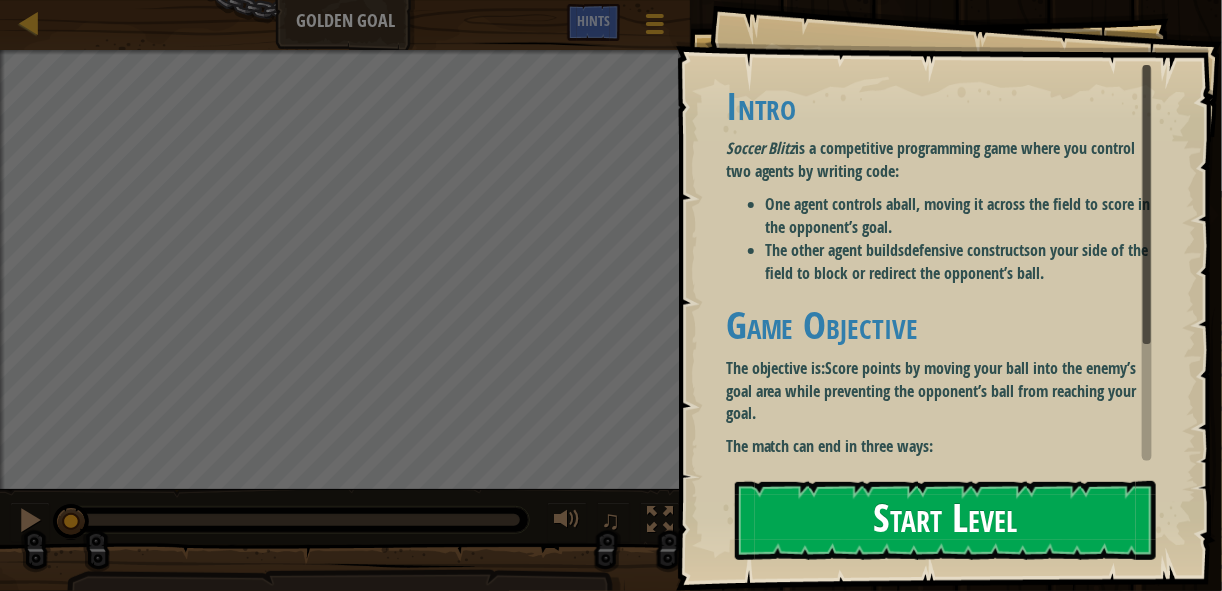 click on "Start Level" at bounding box center [945, 520] 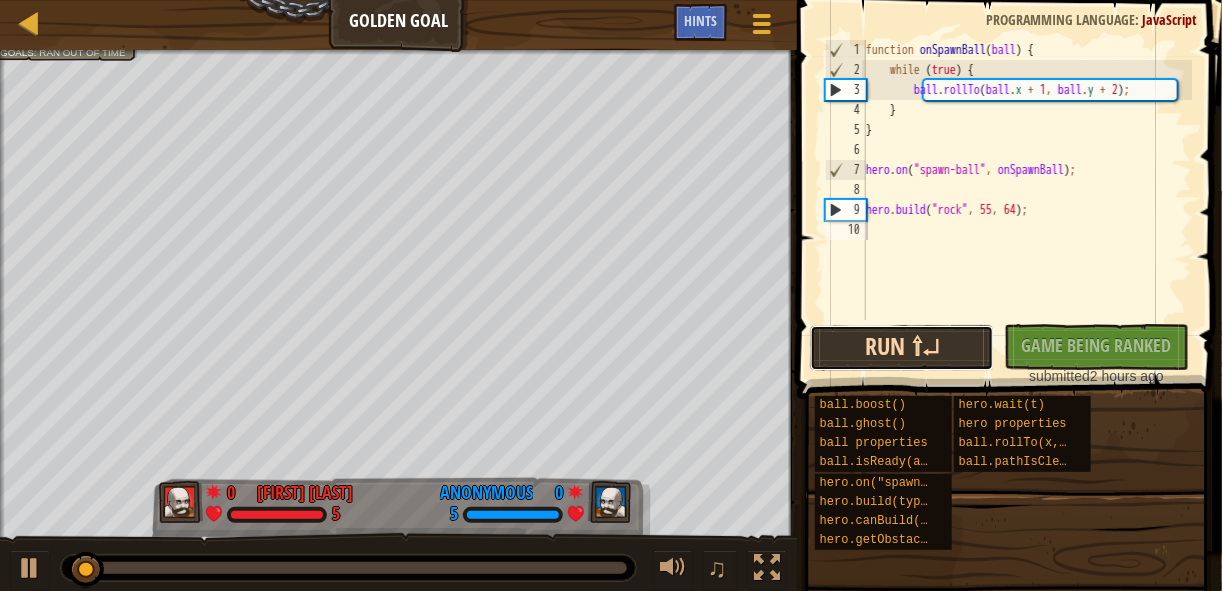 click on "Run ⇧↵" at bounding box center [902, 348] 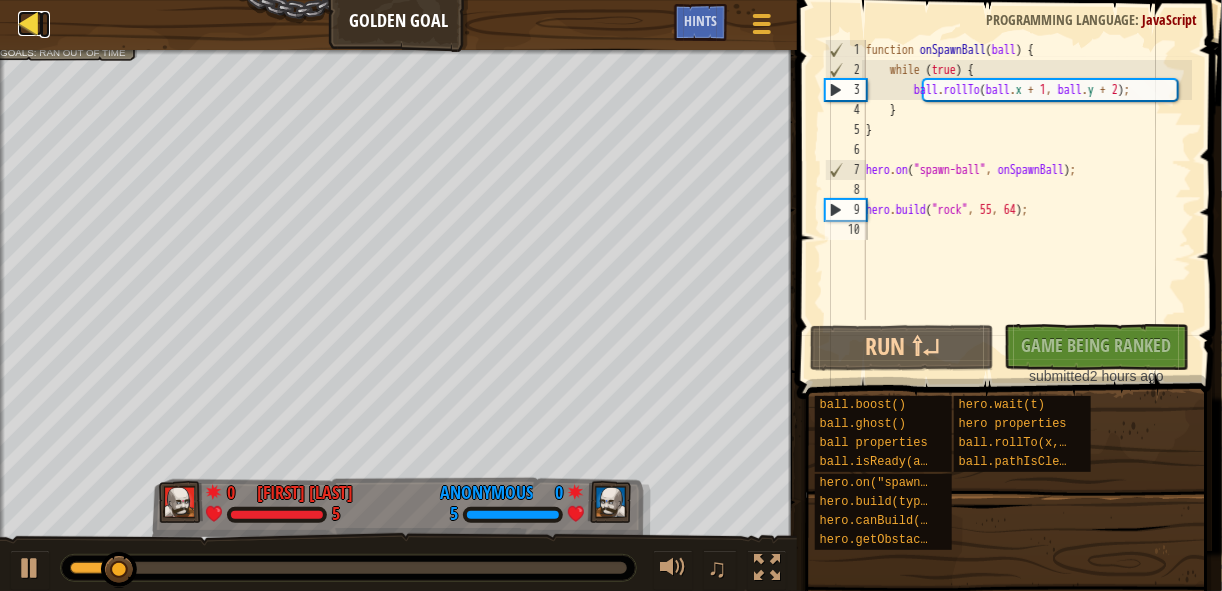 click at bounding box center [30, 23] 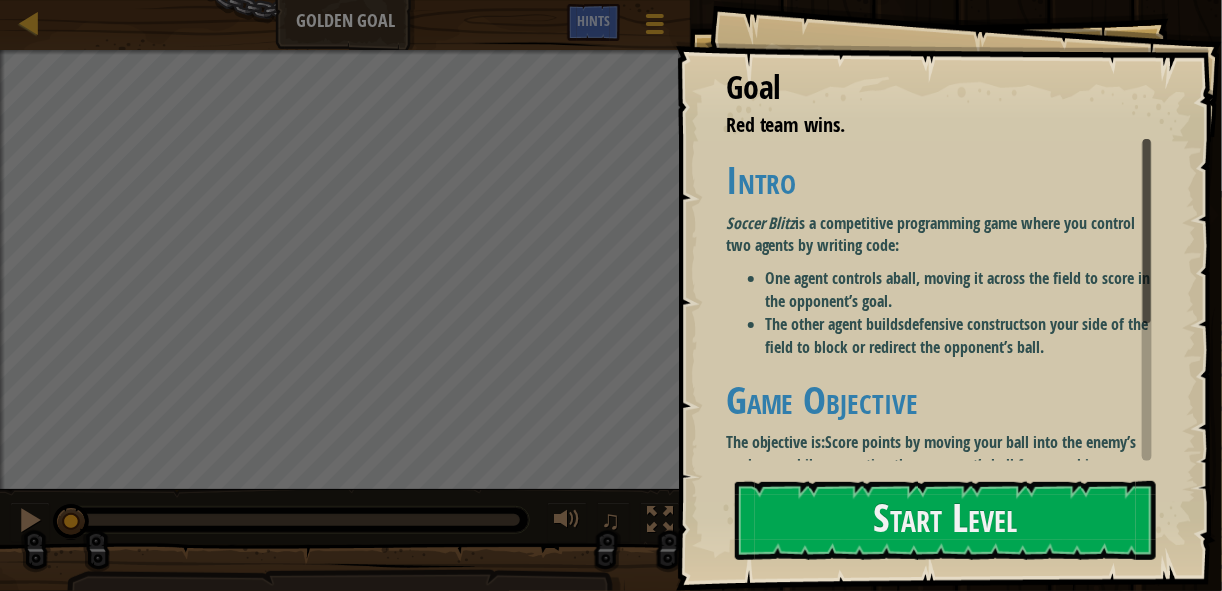 click on "Start Level" at bounding box center (945, 521) 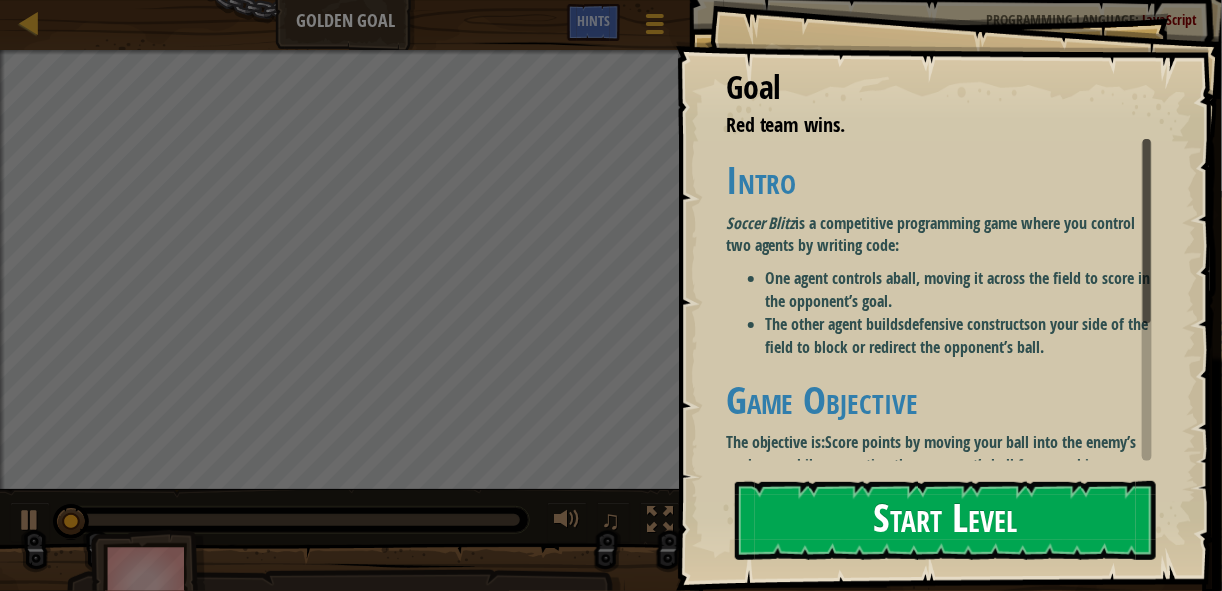 click on "Start Level" at bounding box center [945, 520] 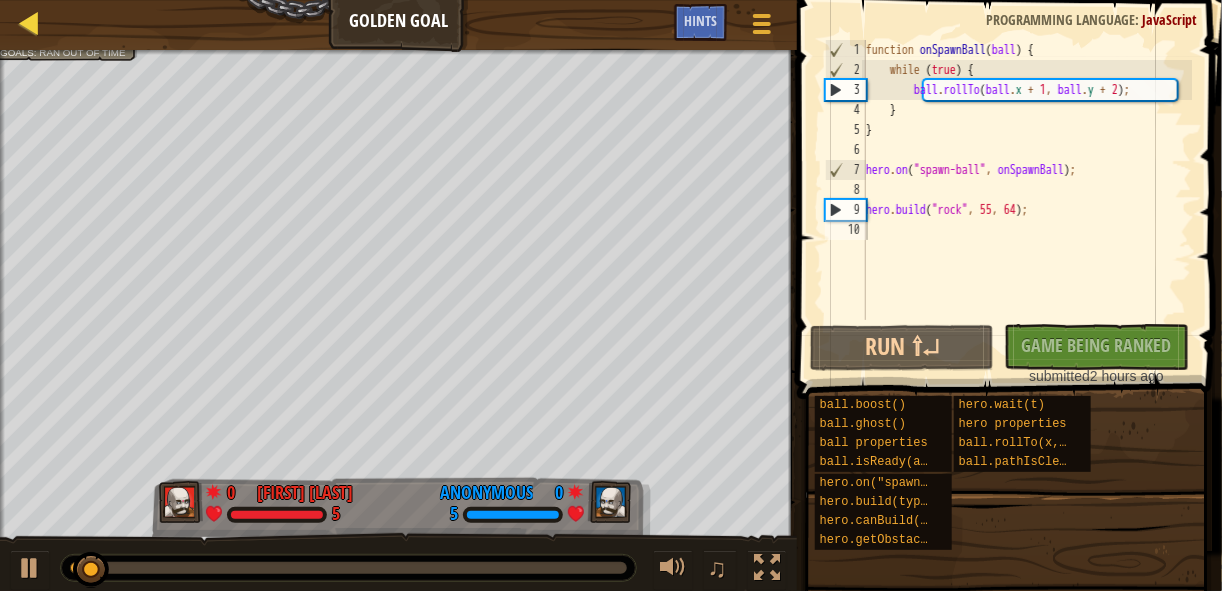 click on "Ladder" at bounding box center [45, 25] 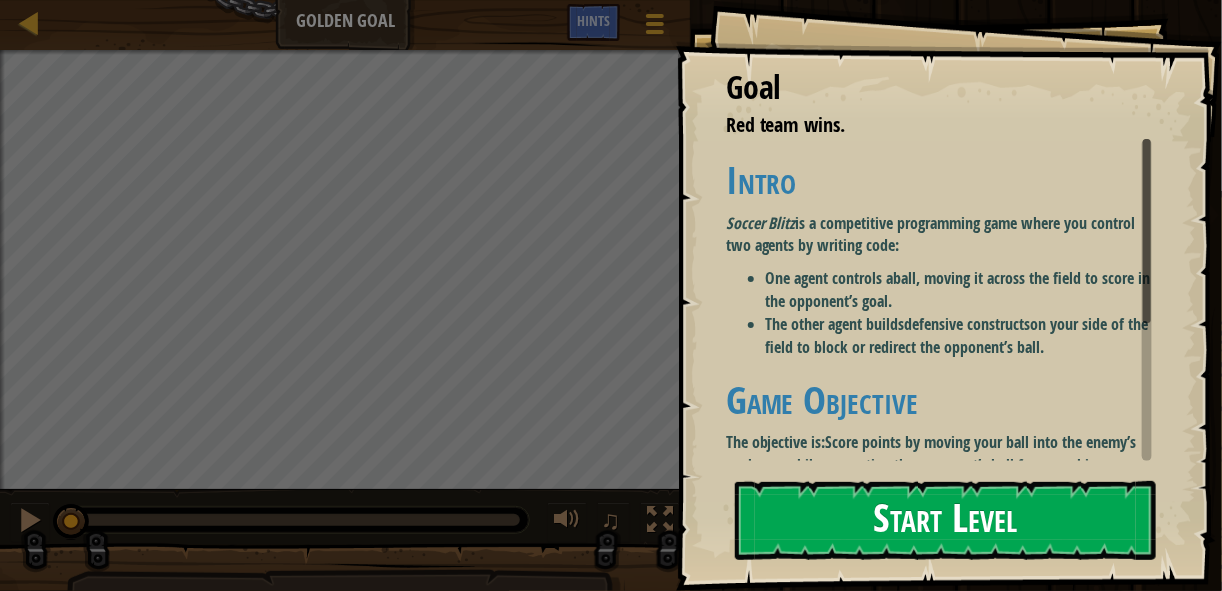 click on "Start Level" at bounding box center [945, 520] 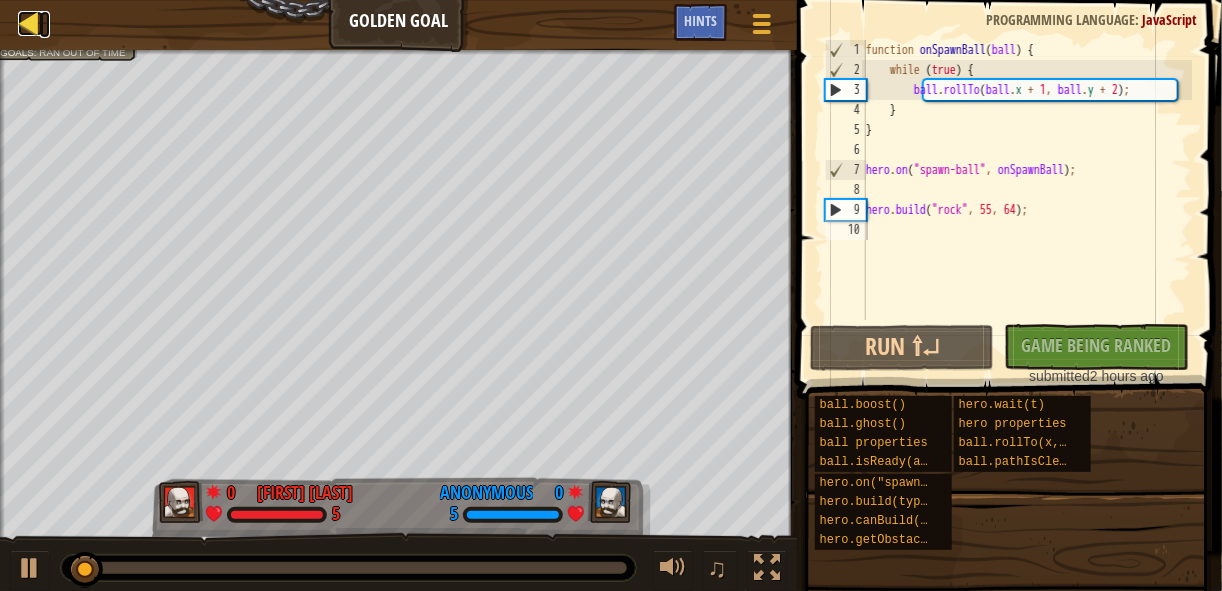 click at bounding box center [30, 23] 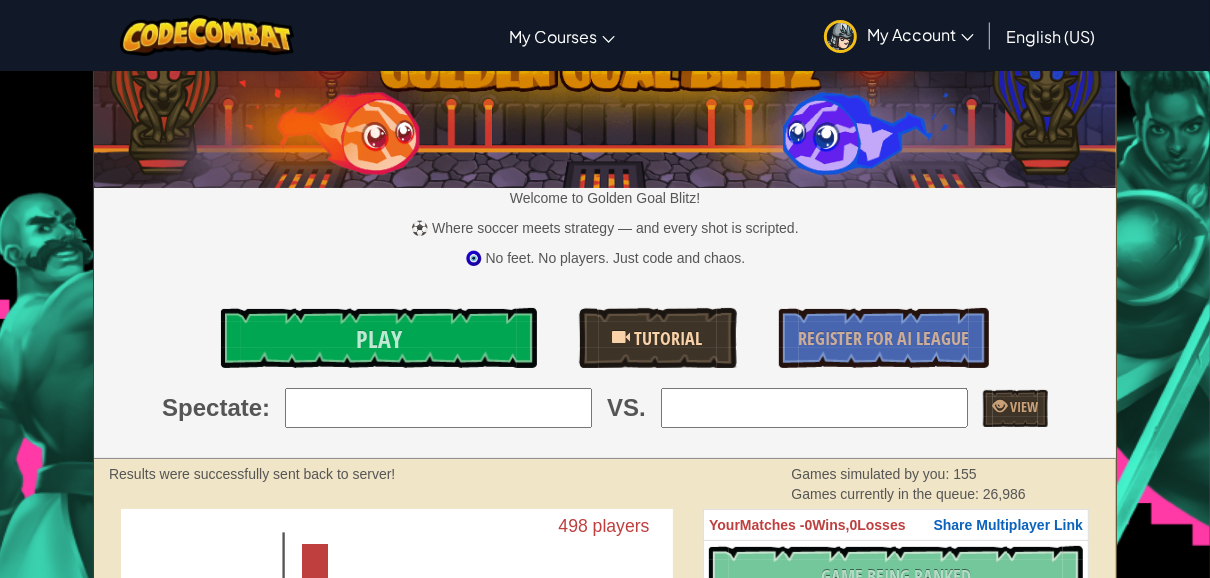 scroll, scrollTop: 66, scrollLeft: 0, axis: vertical 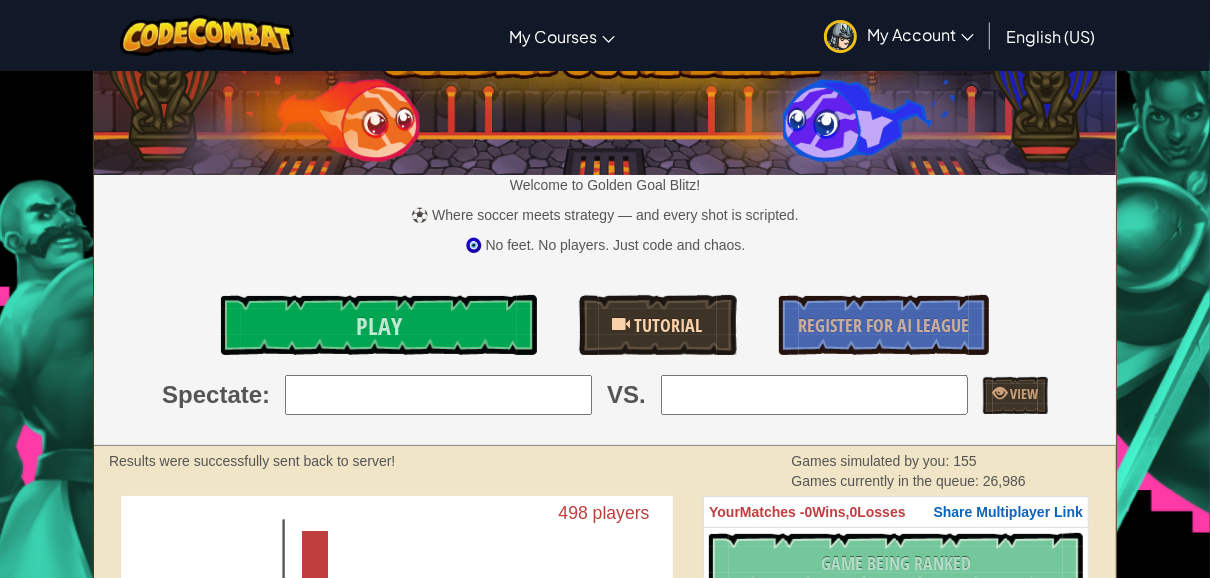 drag, startPoint x: 701, startPoint y: 269, endPoint x: 705, endPoint y: 312, distance: 43.185646 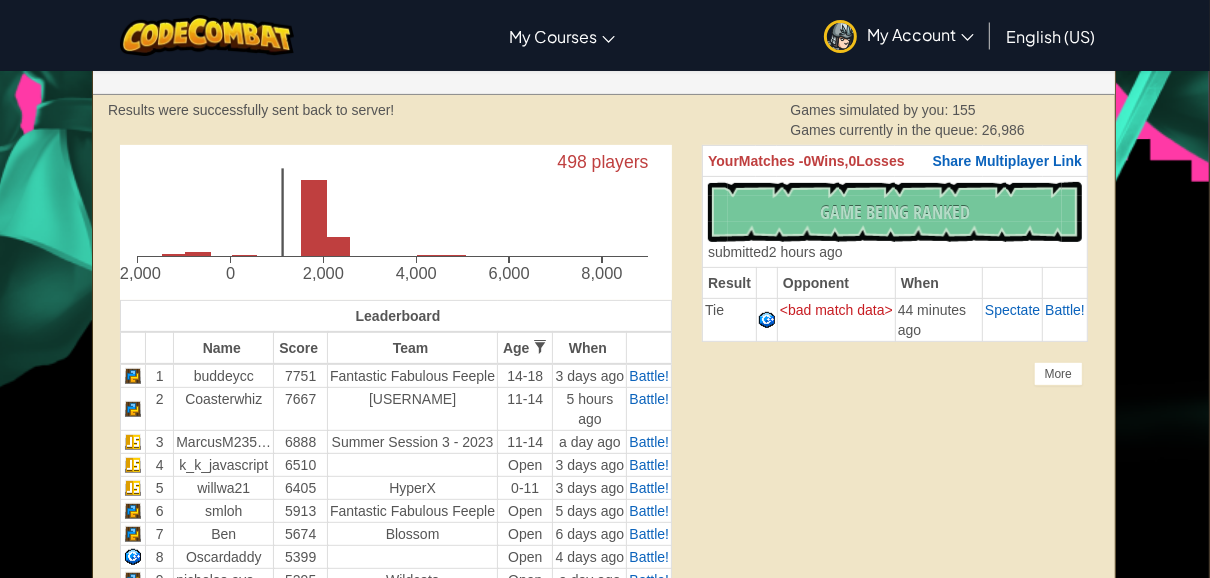 scroll, scrollTop: 372, scrollLeft: 1, axis: both 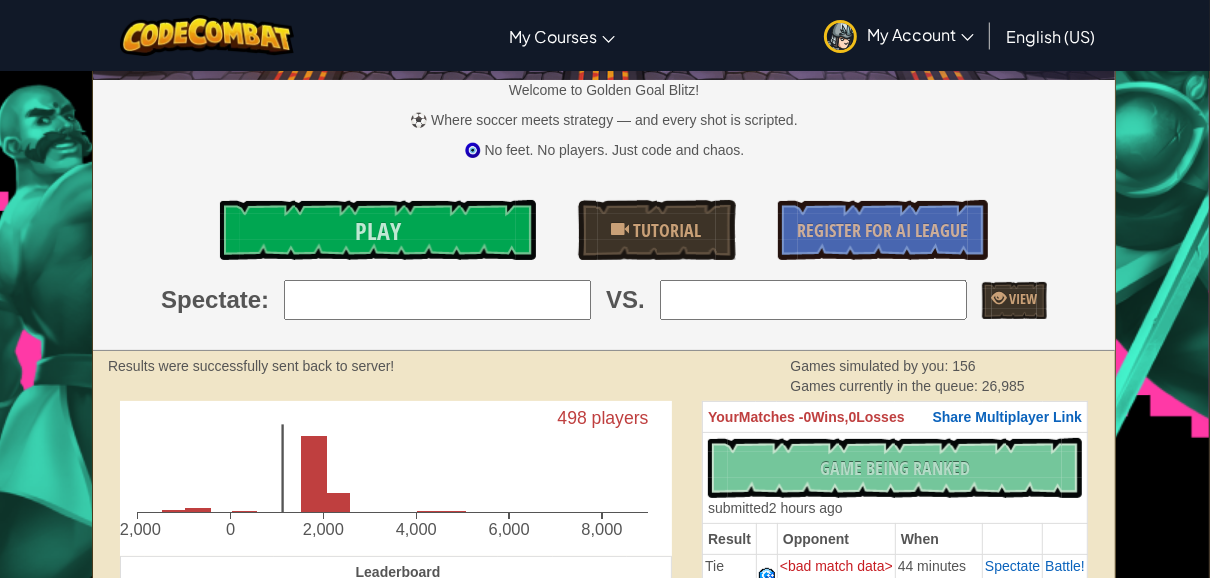 click on "Welcome to Golden Goal Blitz!
⚽ Where soccer meets strategy — and every shot is scripted.
🧿 No feet. No players. Just code and chaos.
Play Tutorial Register for AI League Spectate : VS. View" at bounding box center [604, 131] 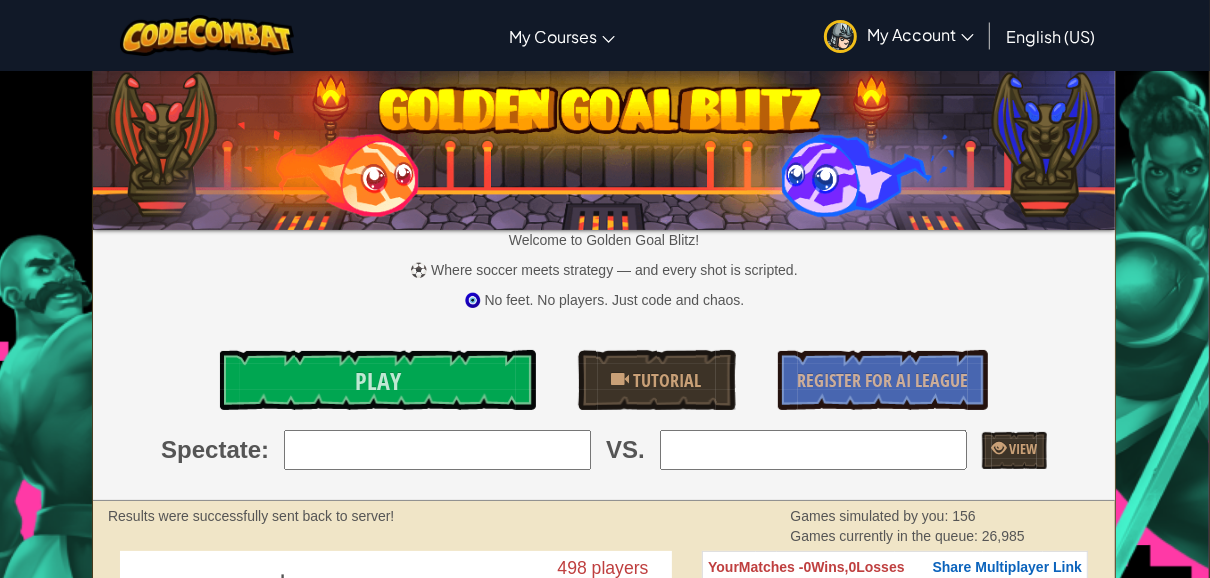 scroll, scrollTop: 0, scrollLeft: 1, axis: horizontal 